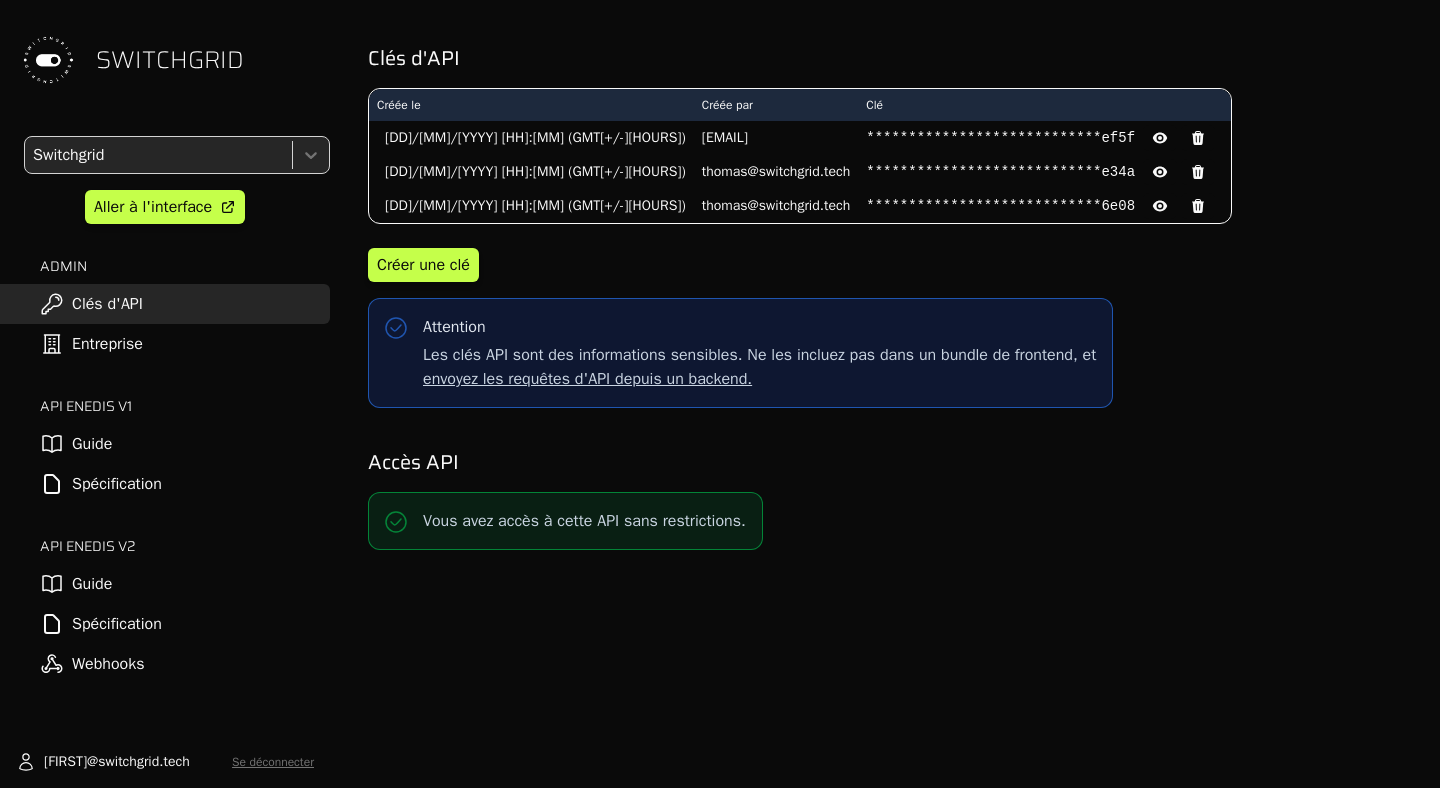 scroll, scrollTop: 0, scrollLeft: 0, axis: both 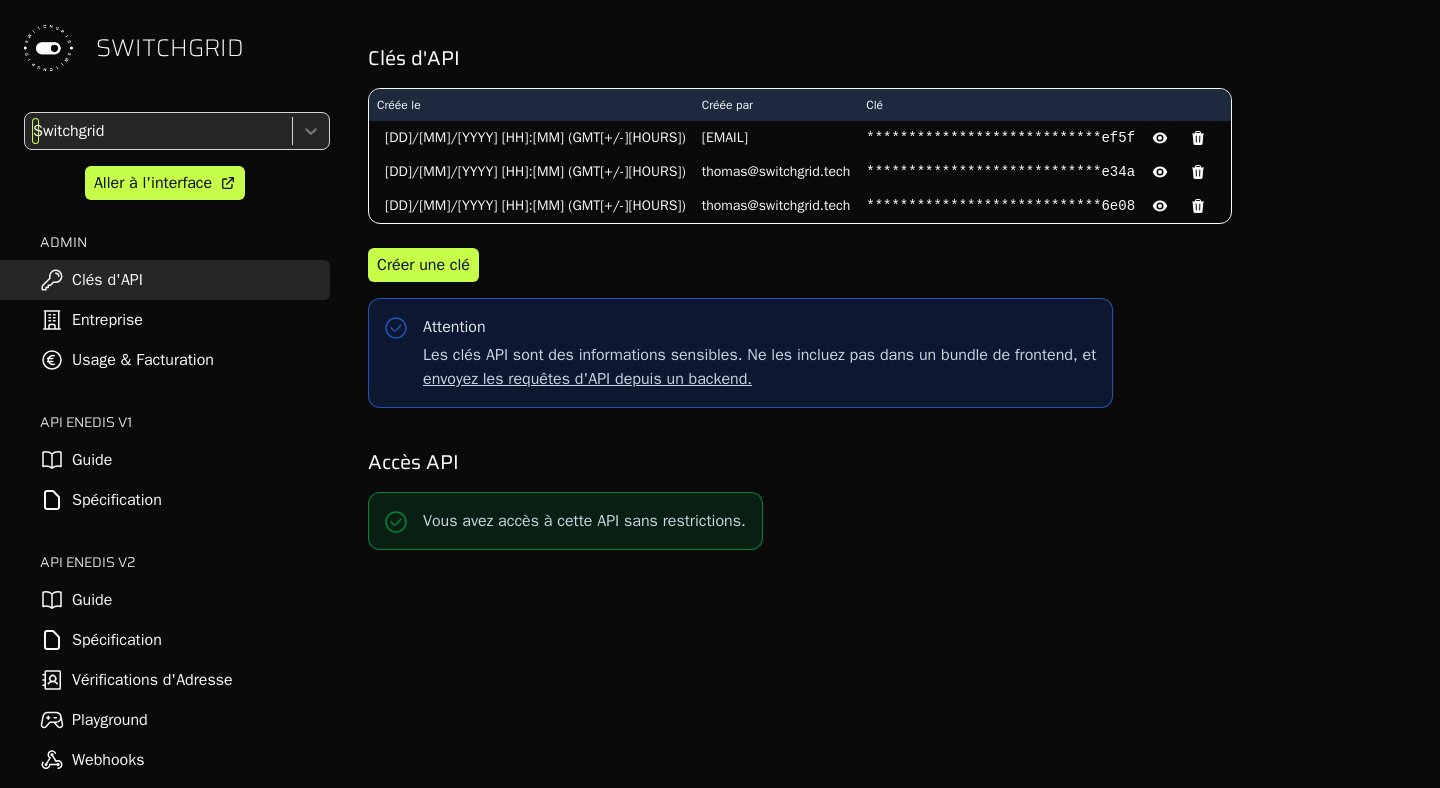 click at bounding box center (156, 131) 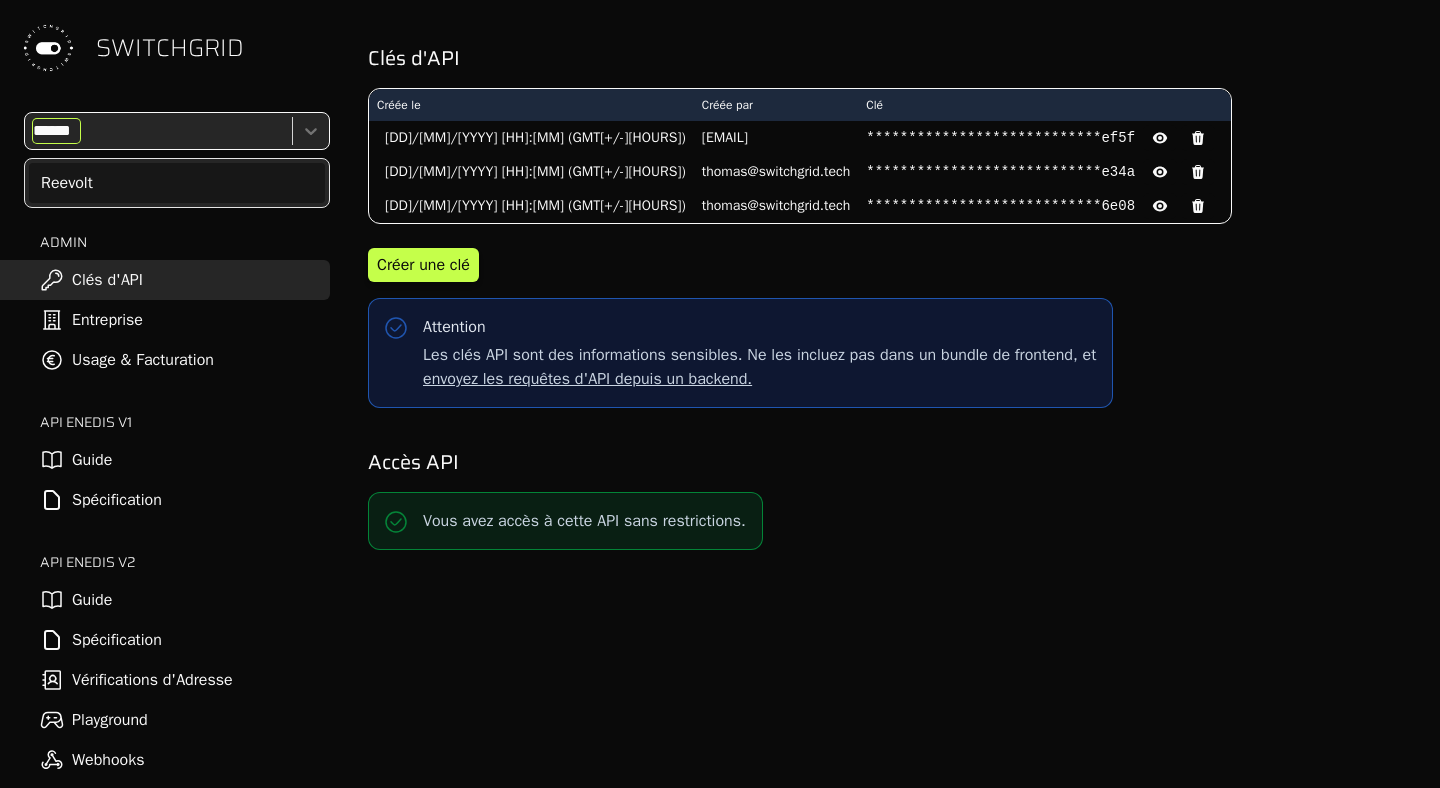 type on "*******" 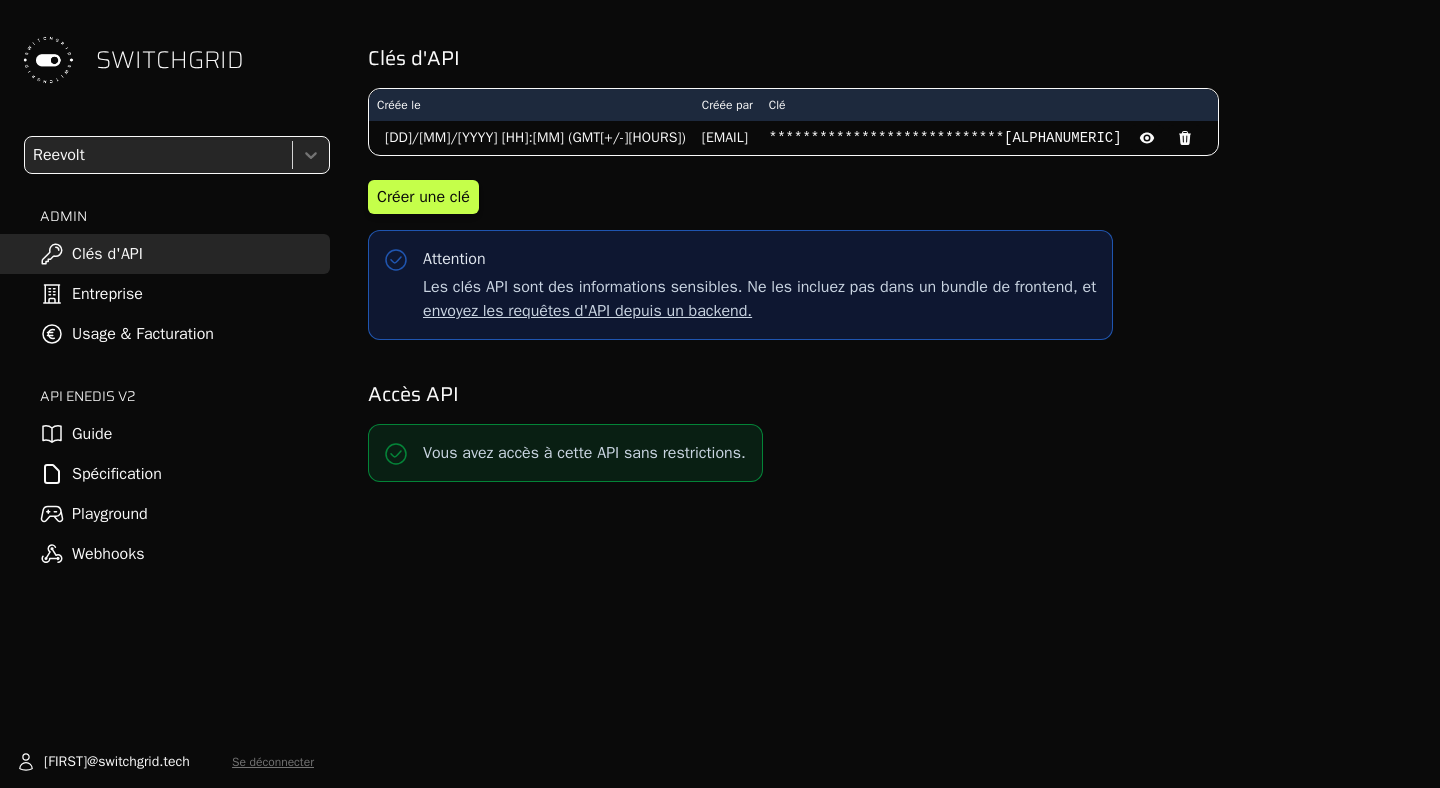 click on "Usage & Facturation" at bounding box center (165, 334) 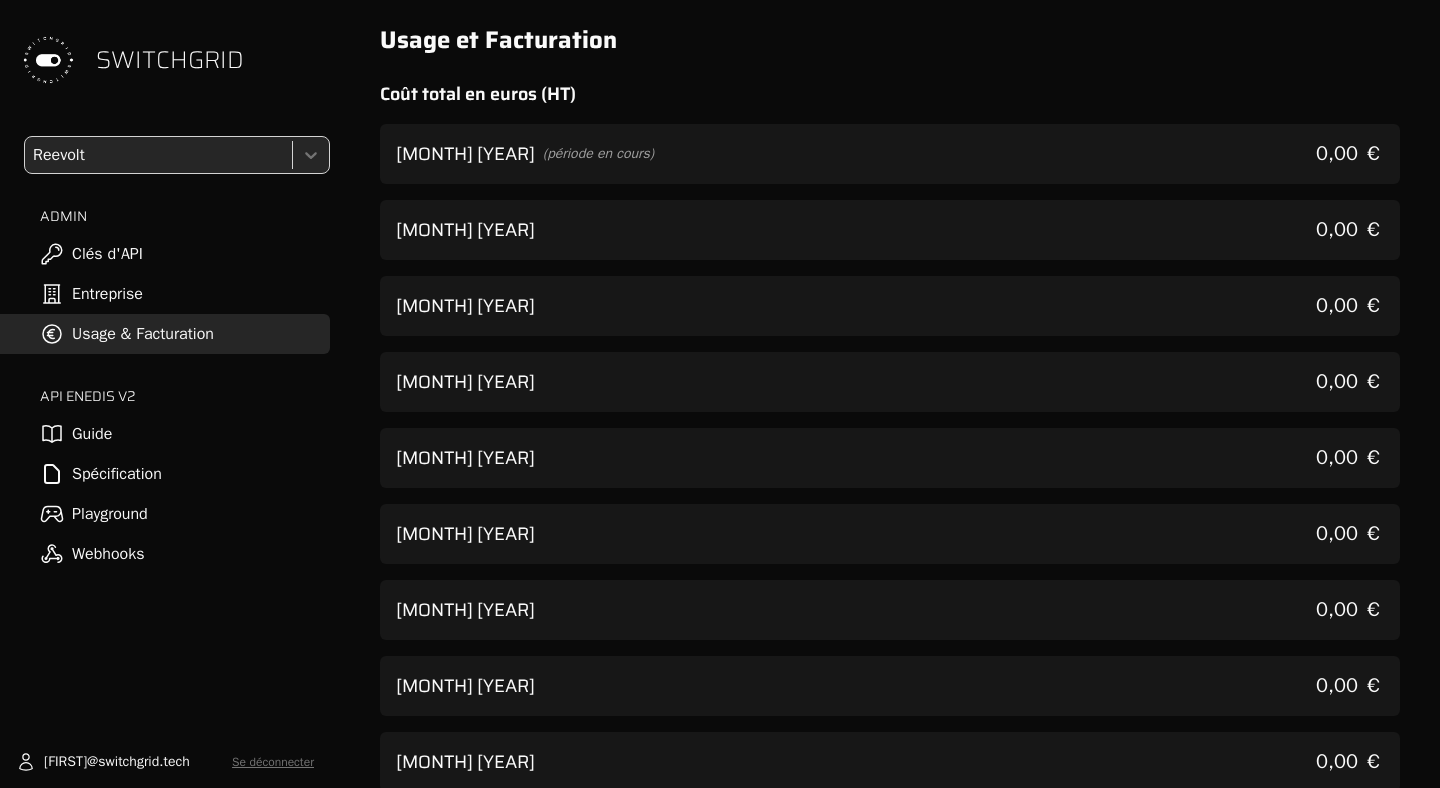 click on "[MONTH] [YEAR] [CURRENCY]" at bounding box center (890, 230) 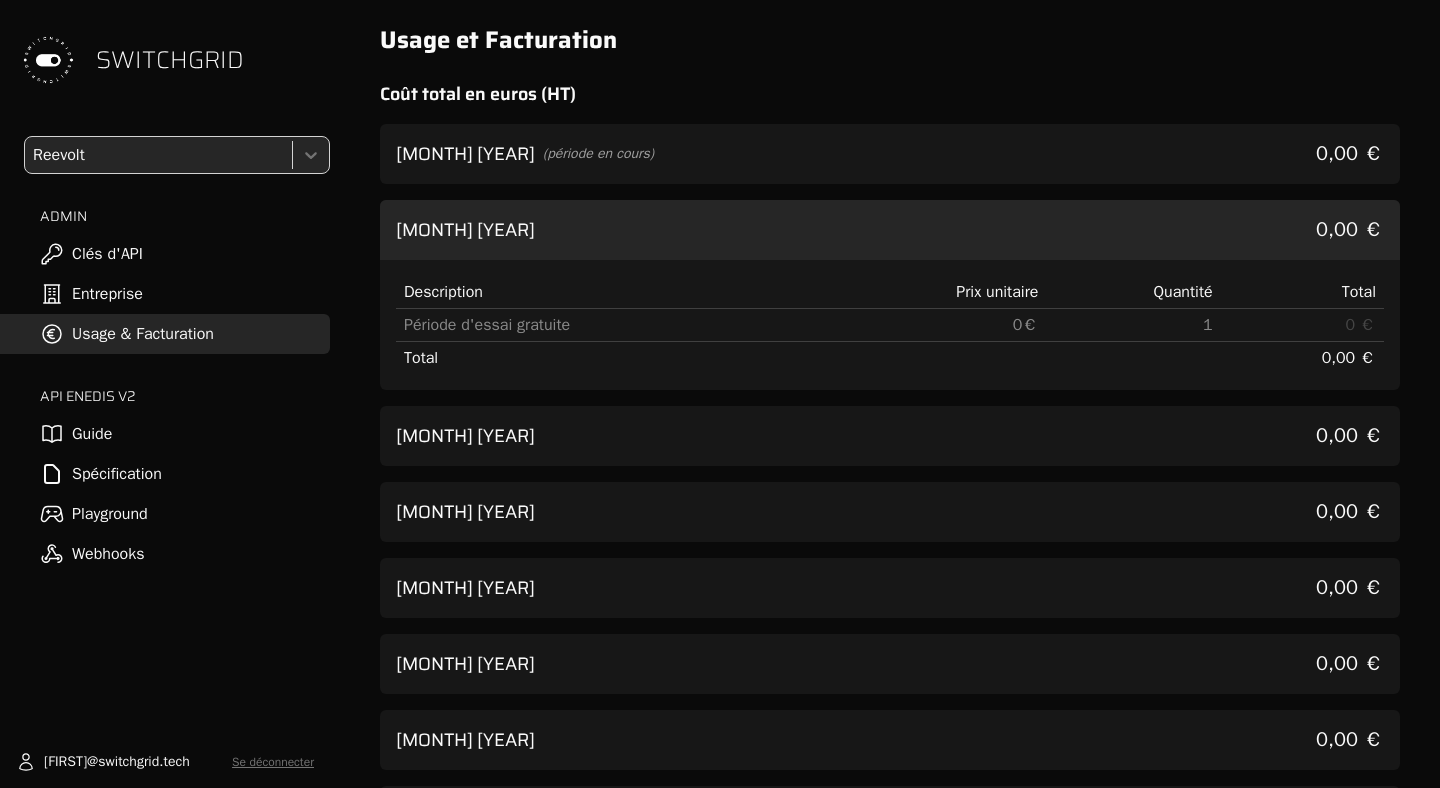 click on "[MONTH] [YEAR] (période en cours) [CURRENCY]" at bounding box center [890, 154] 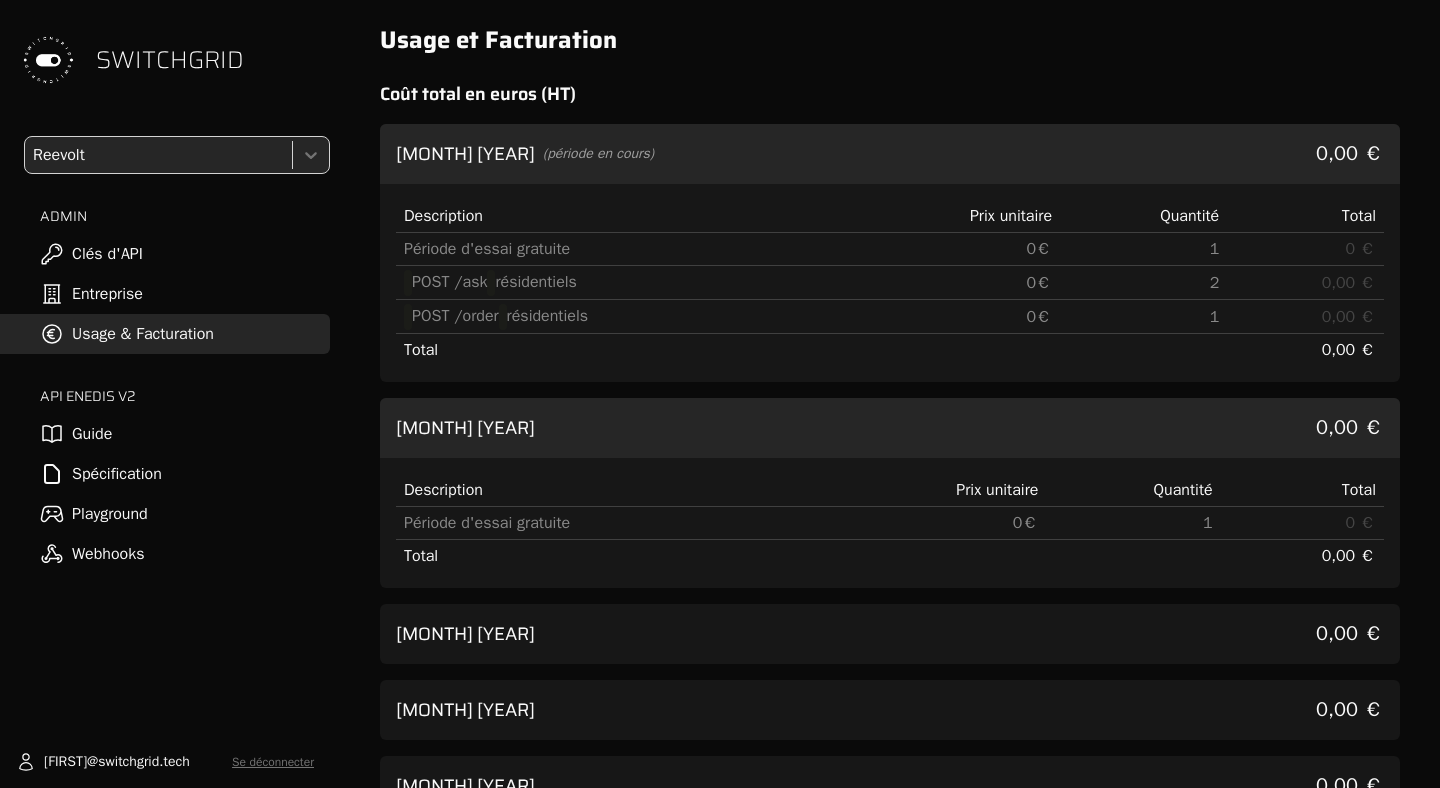 click on "[MONTH] [YEAR] [CURRENCY]" at bounding box center (890, 634) 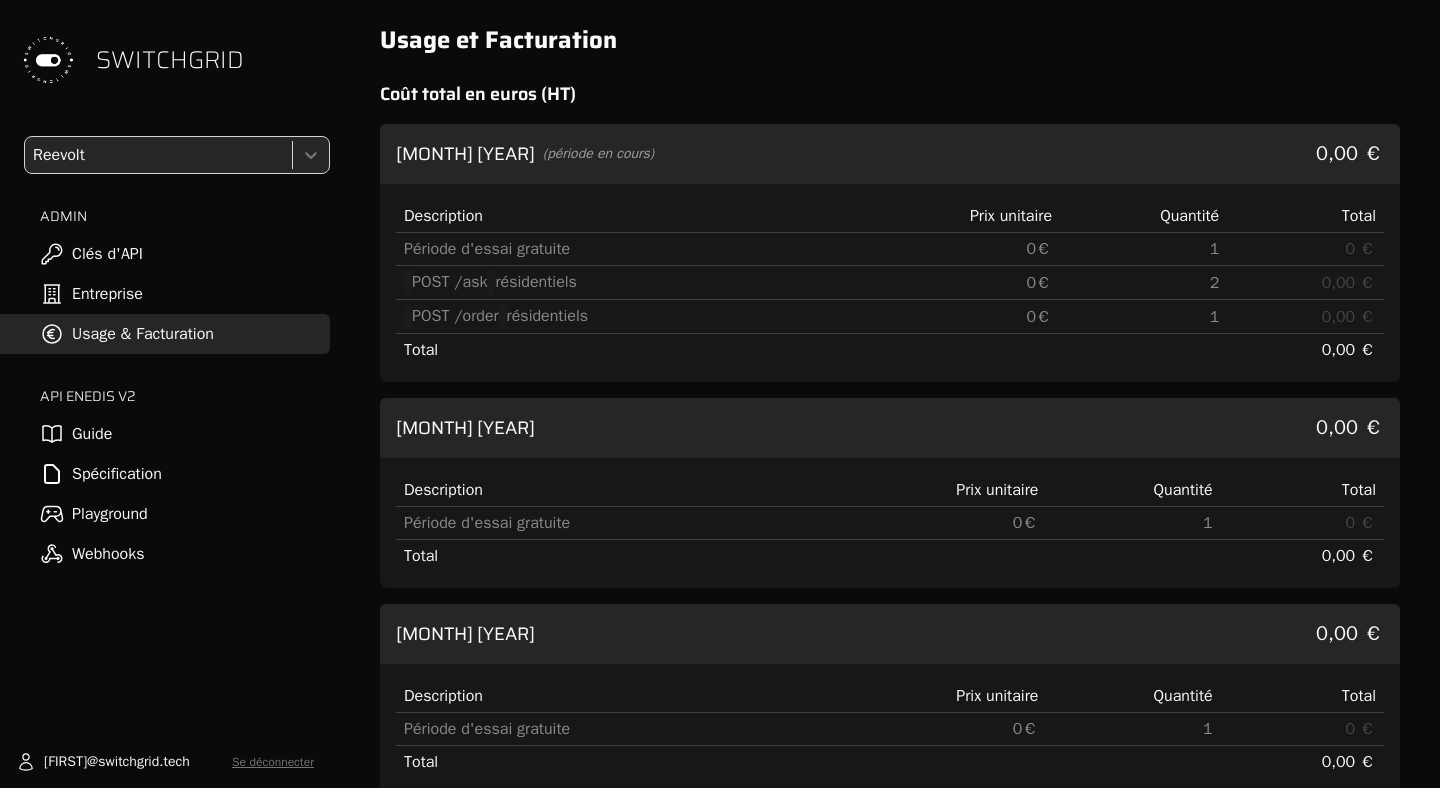 scroll, scrollTop: 394, scrollLeft: 0, axis: vertical 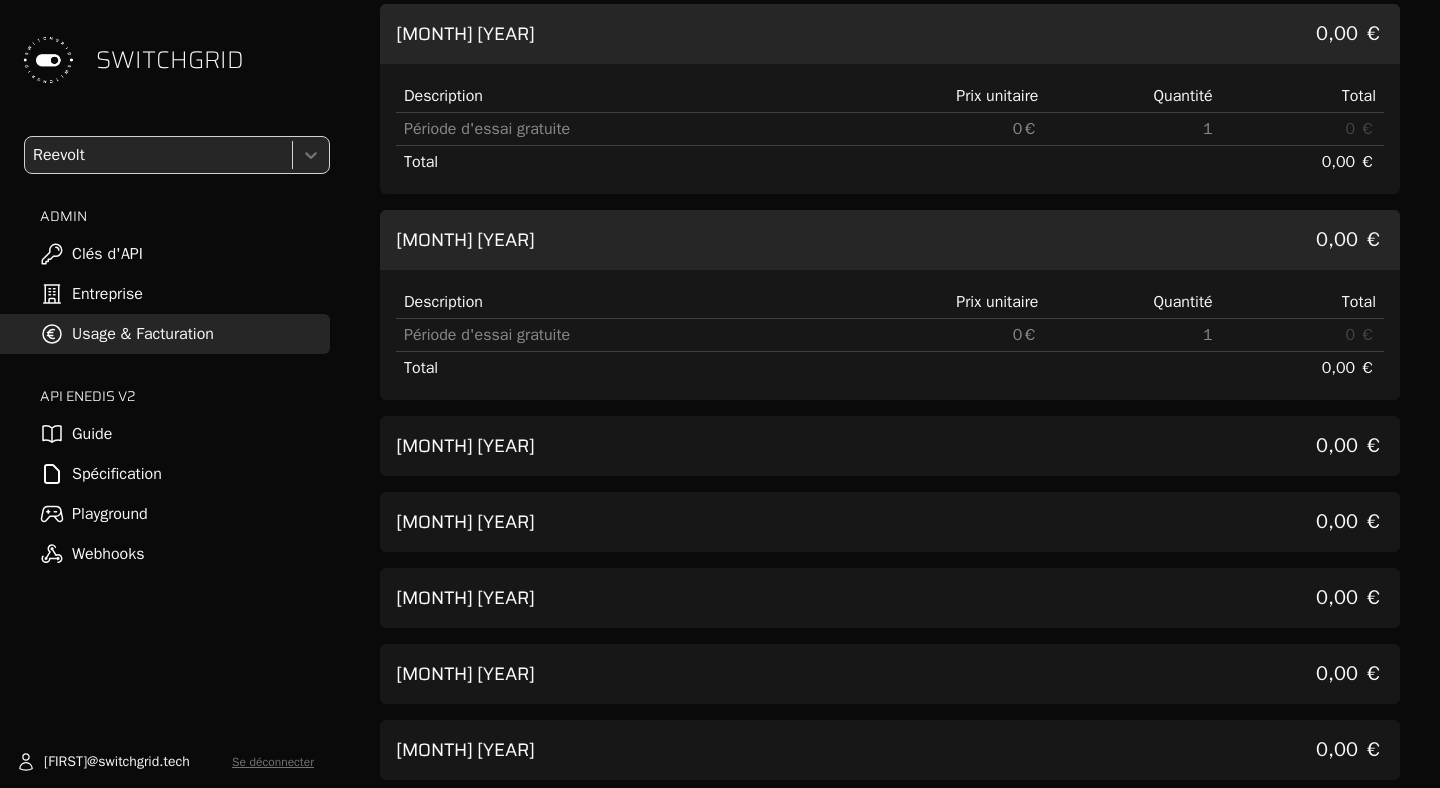 click at bounding box center (156, 155) 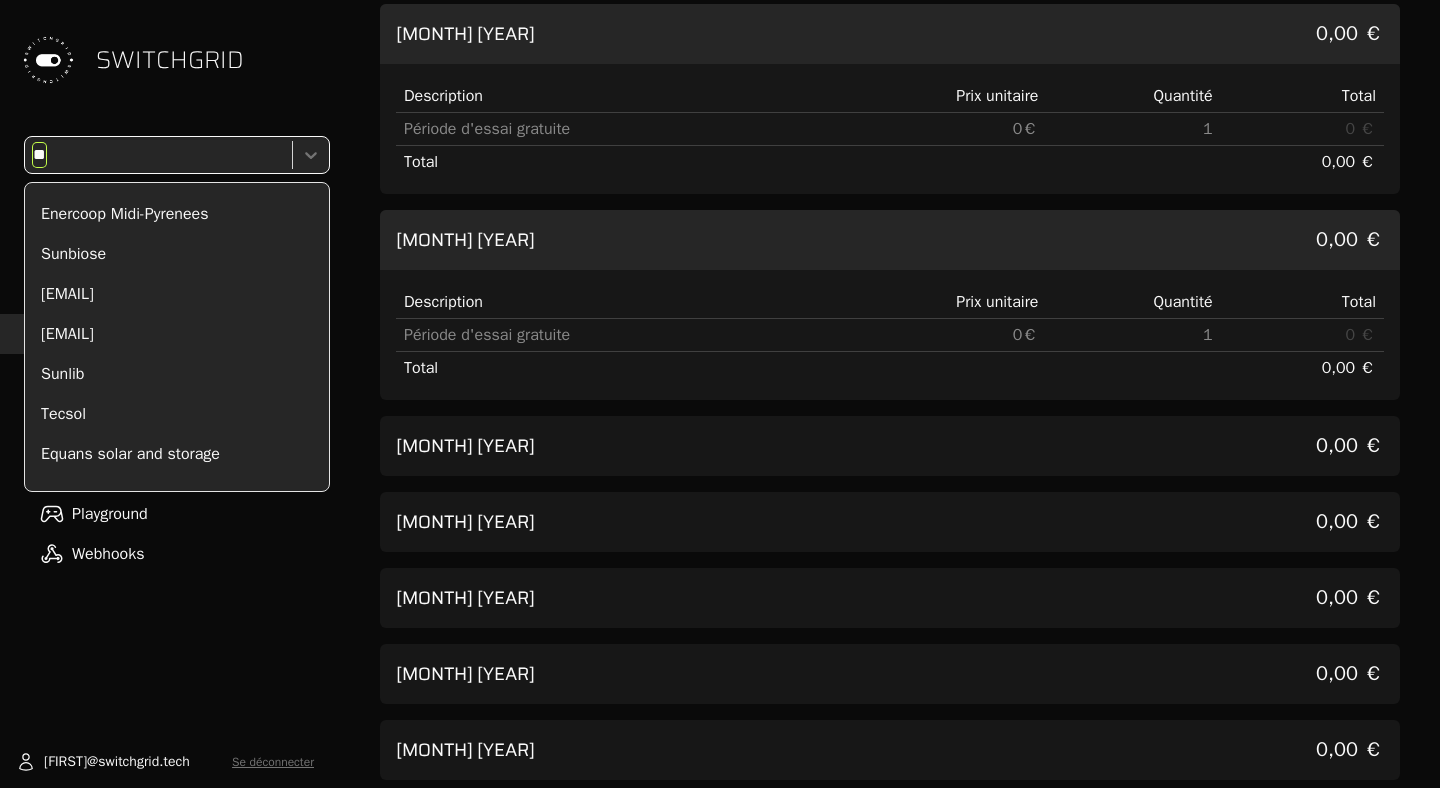 scroll, scrollTop: 0, scrollLeft: 0, axis: both 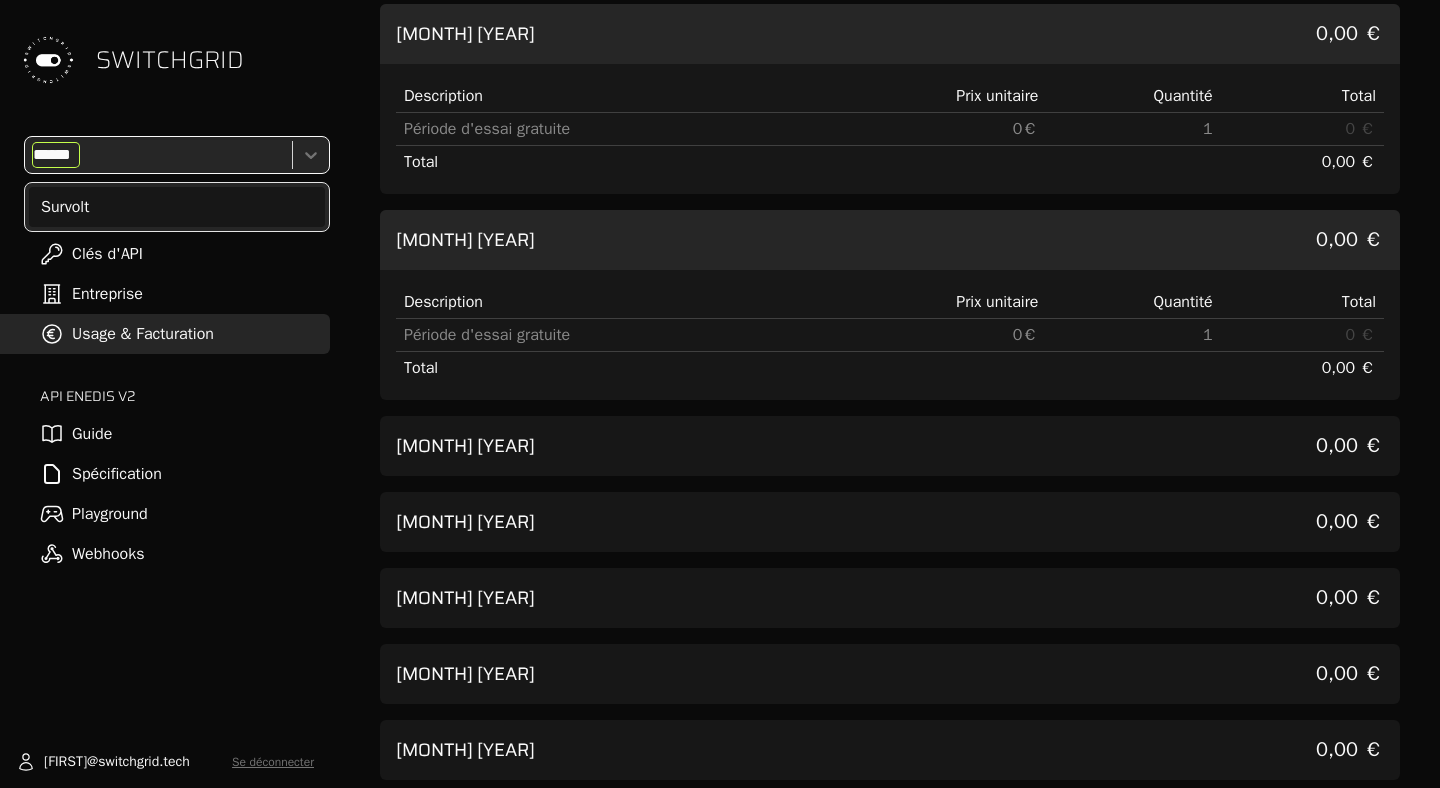 type on "*******" 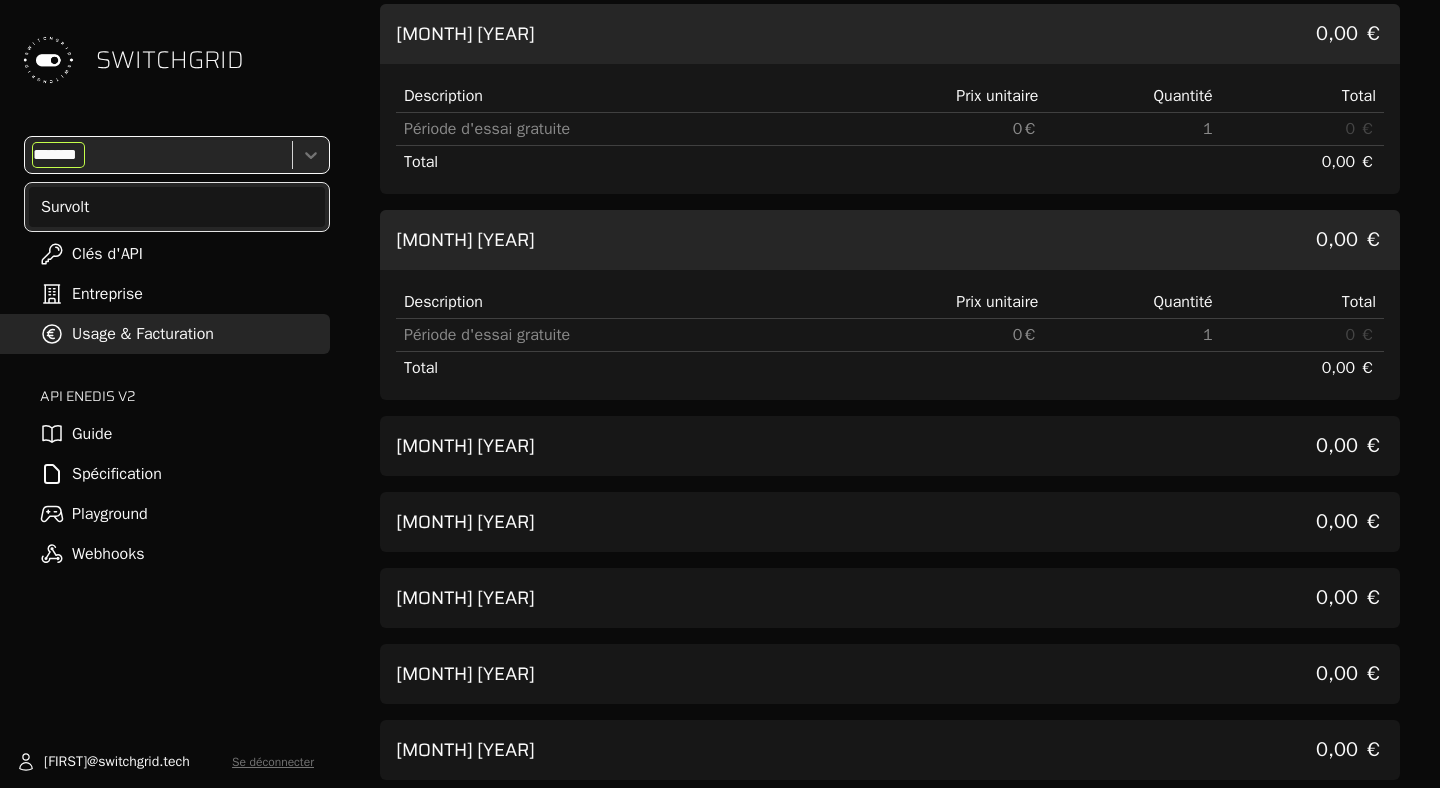 click on "Survolt" at bounding box center [177, 207] 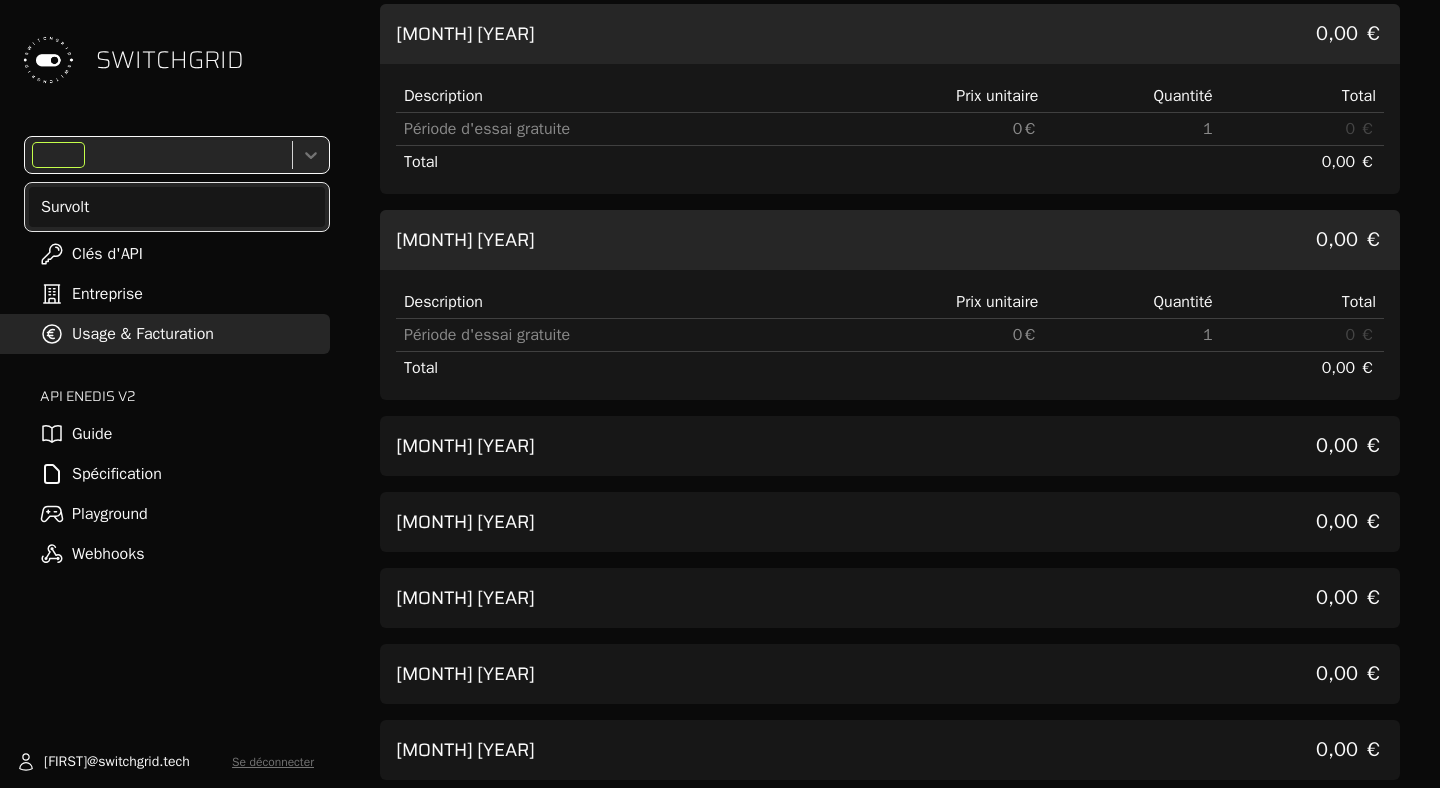 scroll, scrollTop: 1182, scrollLeft: 0, axis: vertical 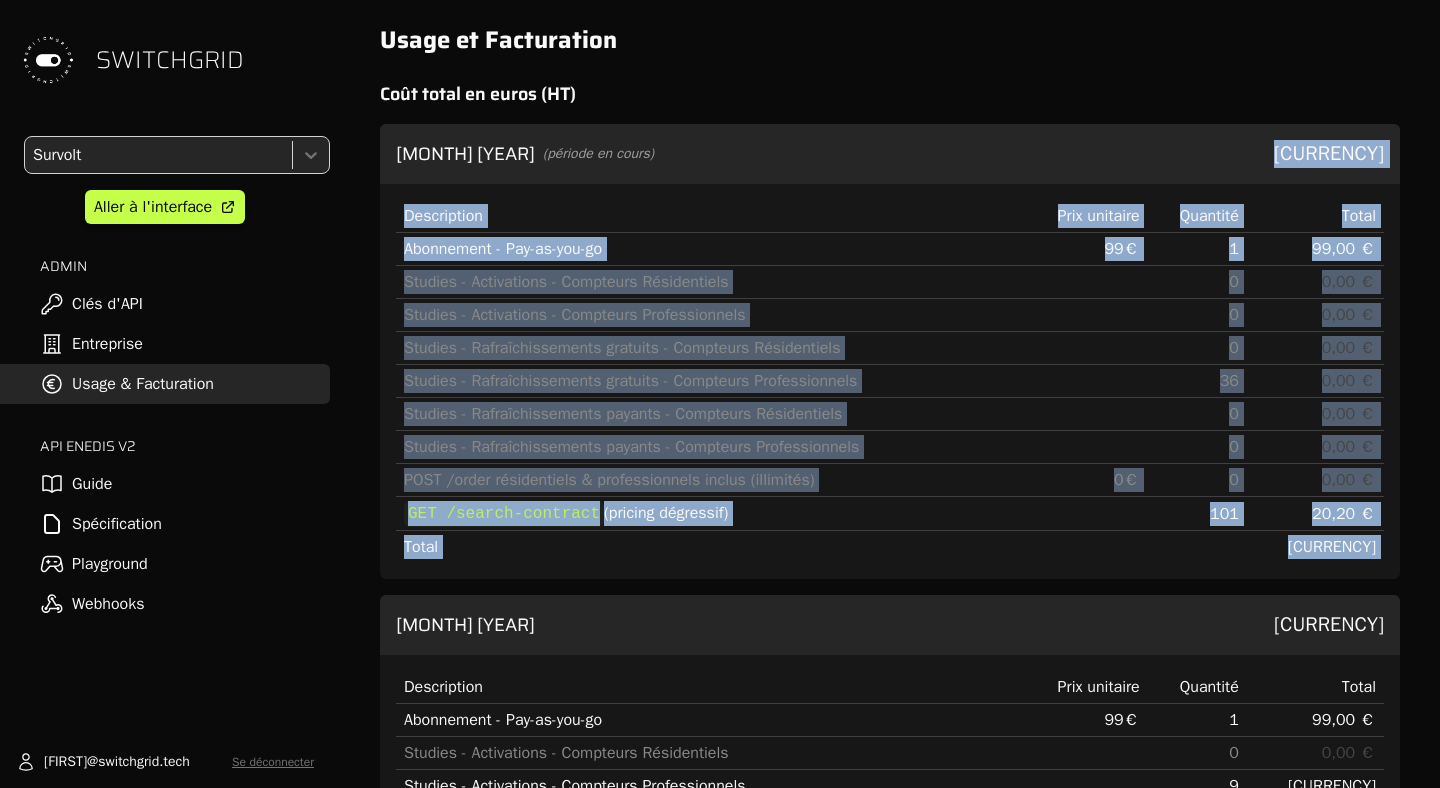 drag, startPoint x: 665, startPoint y: 152, endPoint x: 510, endPoint y: 589, distance: 463.67447 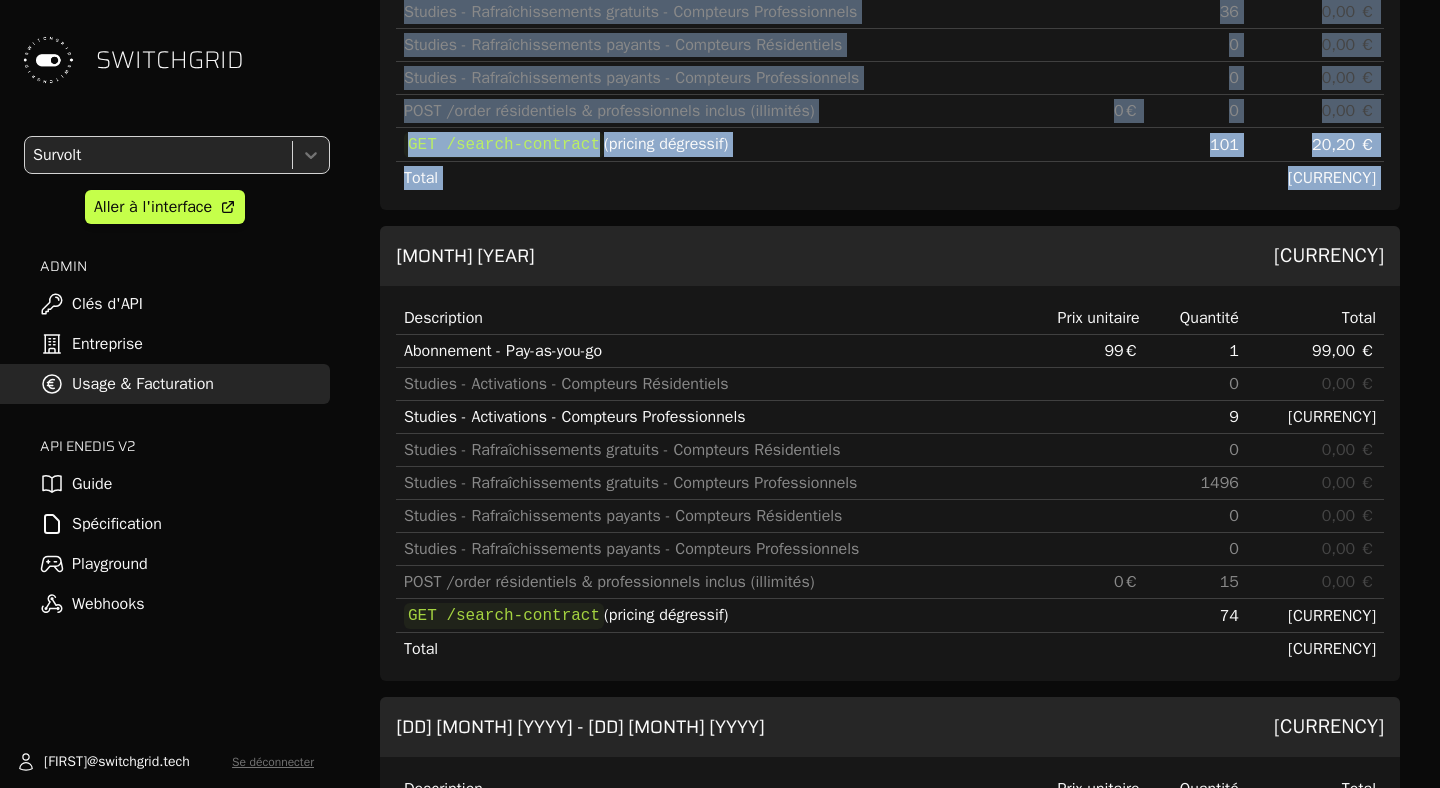 scroll, scrollTop: 406, scrollLeft: 0, axis: vertical 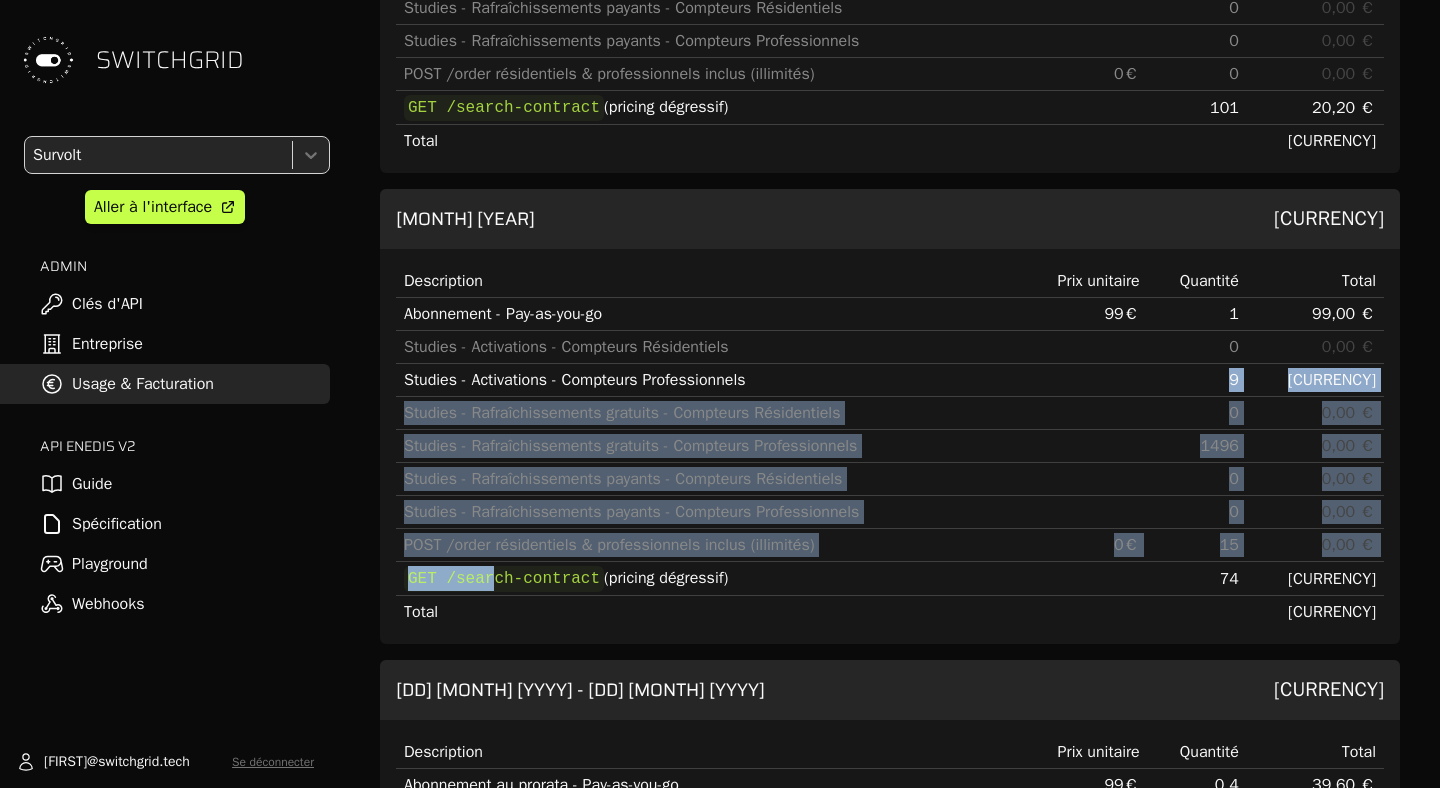 drag, startPoint x: 496, startPoint y: 586, endPoint x: 545, endPoint y: 392, distance: 200.09248 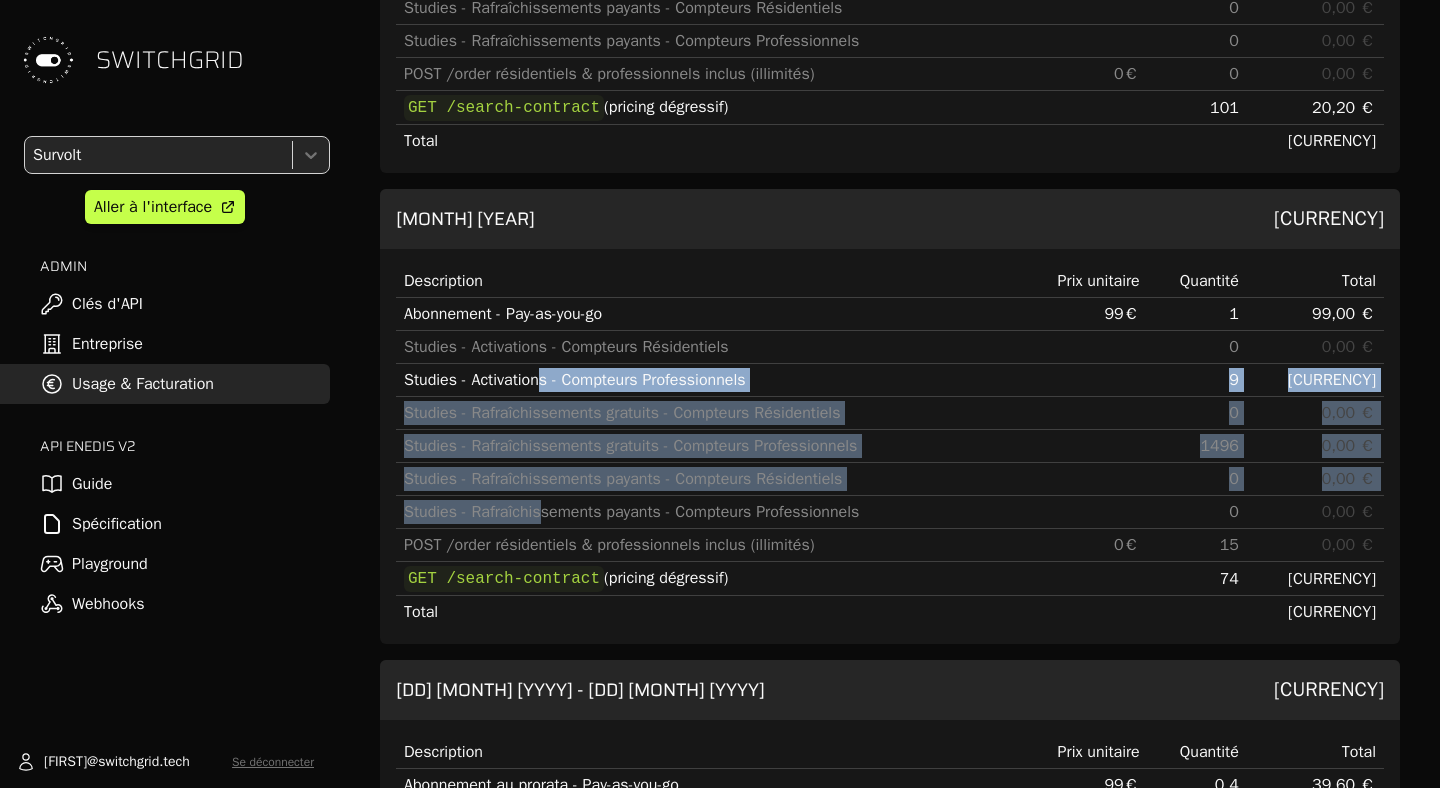 drag, startPoint x: 545, startPoint y: 375, endPoint x: 544, endPoint y: 500, distance: 125.004 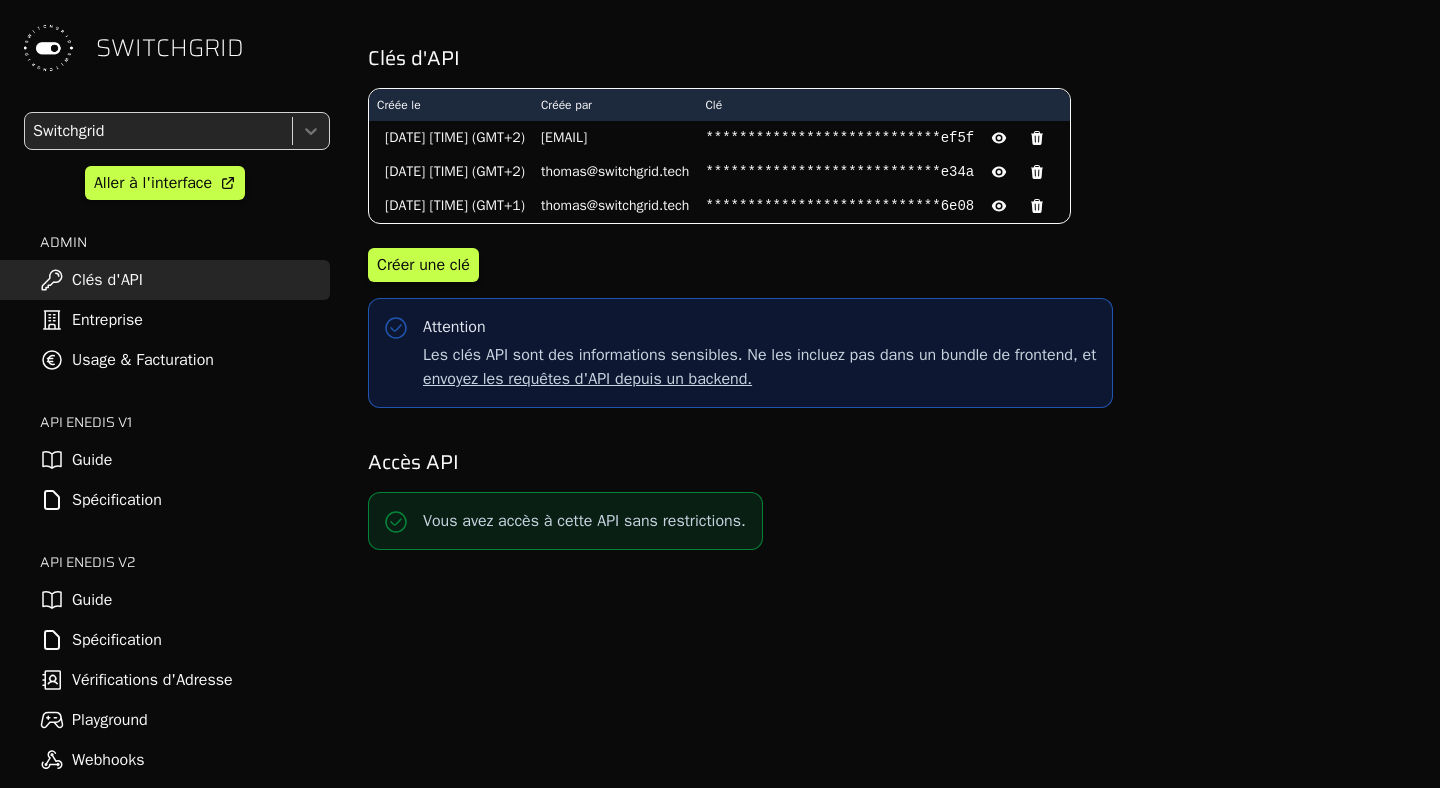 scroll, scrollTop: 0, scrollLeft: 0, axis: both 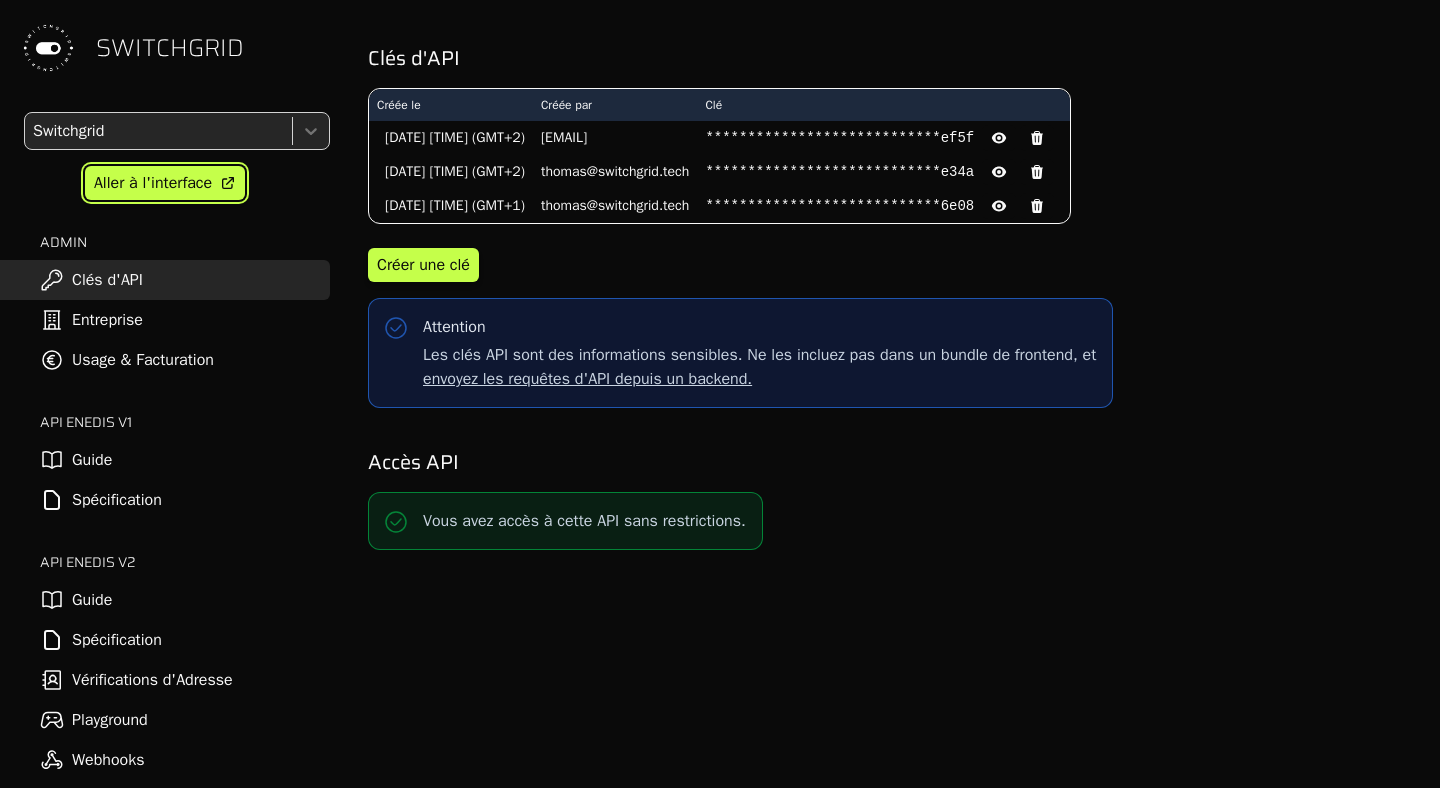 click on "Aller à l'interface" at bounding box center [165, 183] 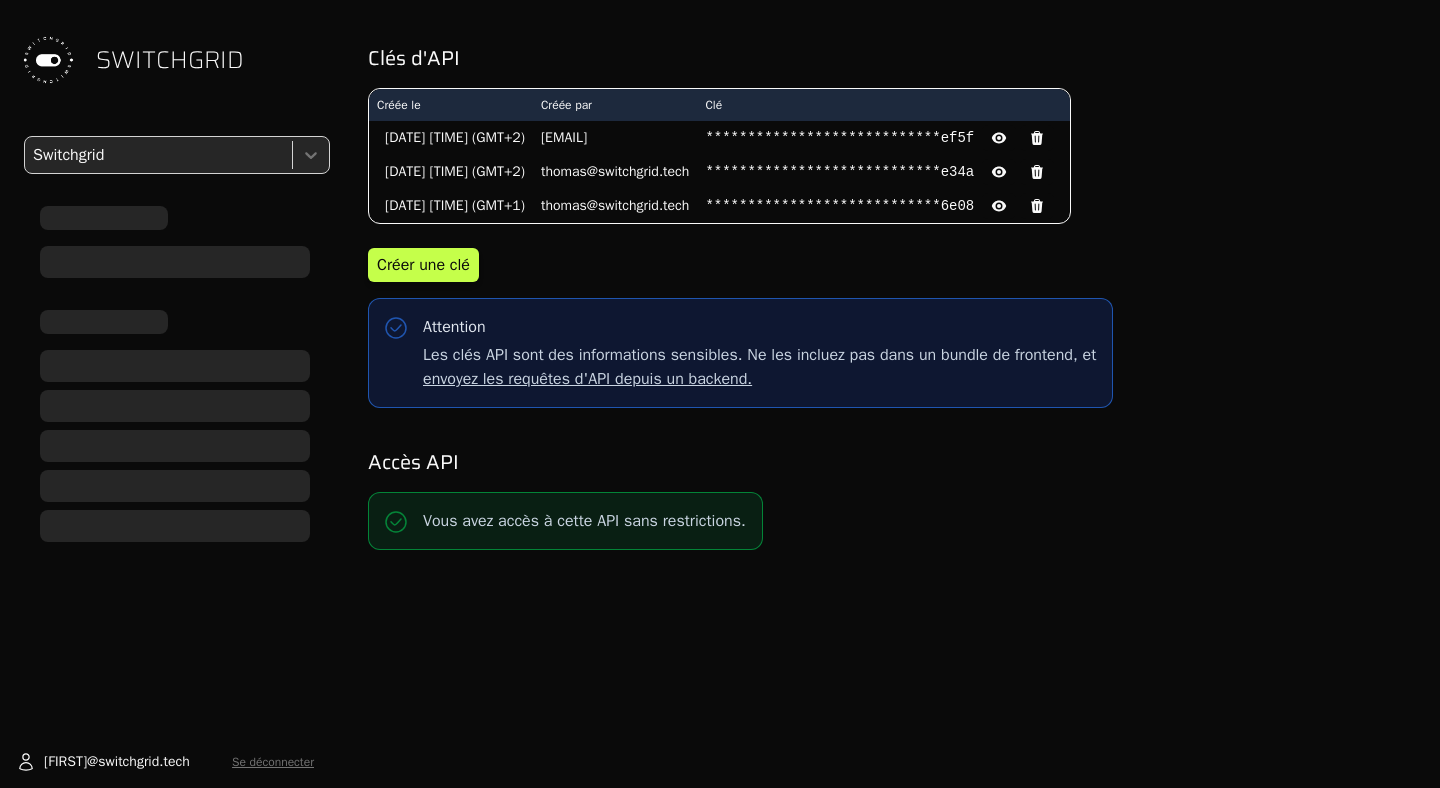 scroll, scrollTop: 0, scrollLeft: 0, axis: both 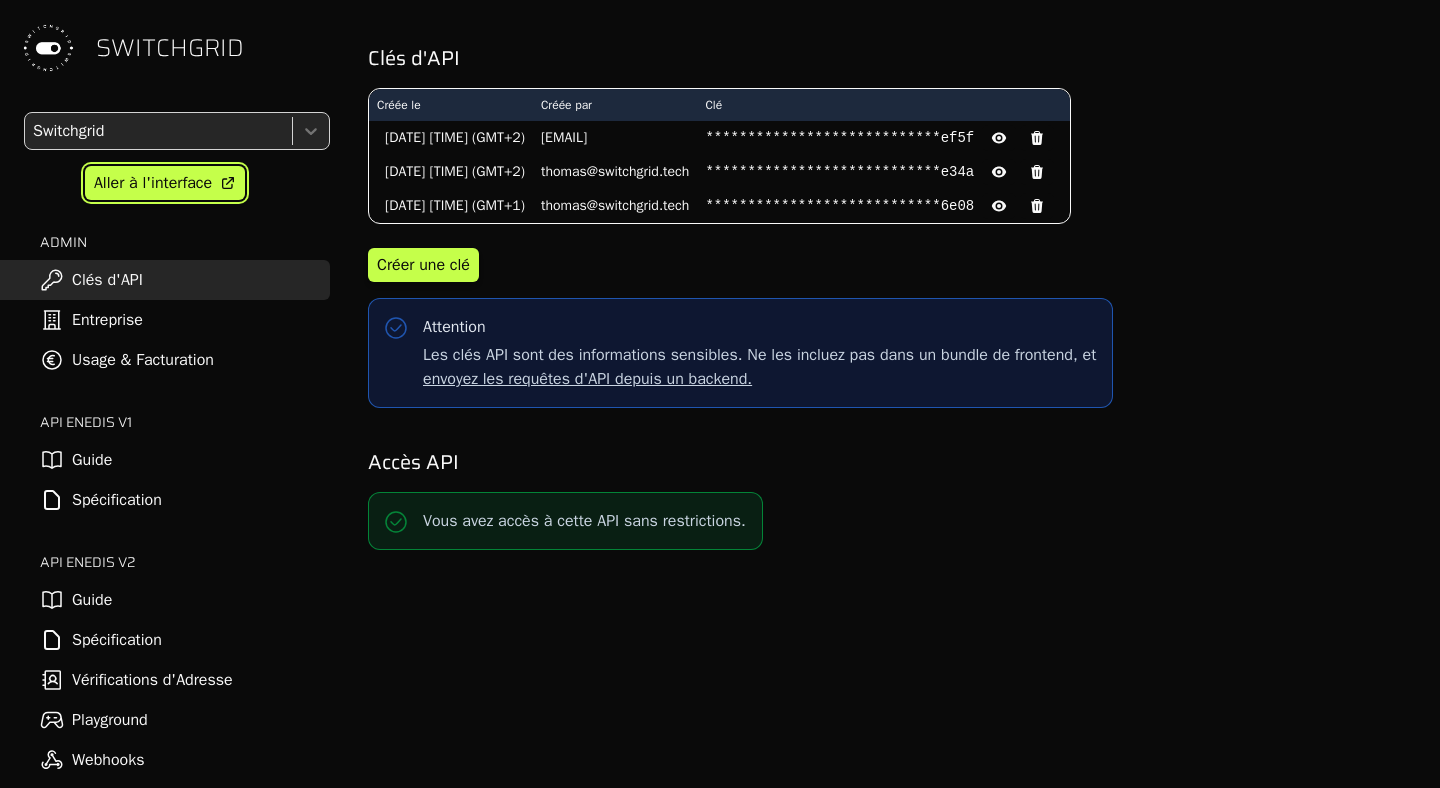 click on "Aller à l'interface" at bounding box center (153, 183) 